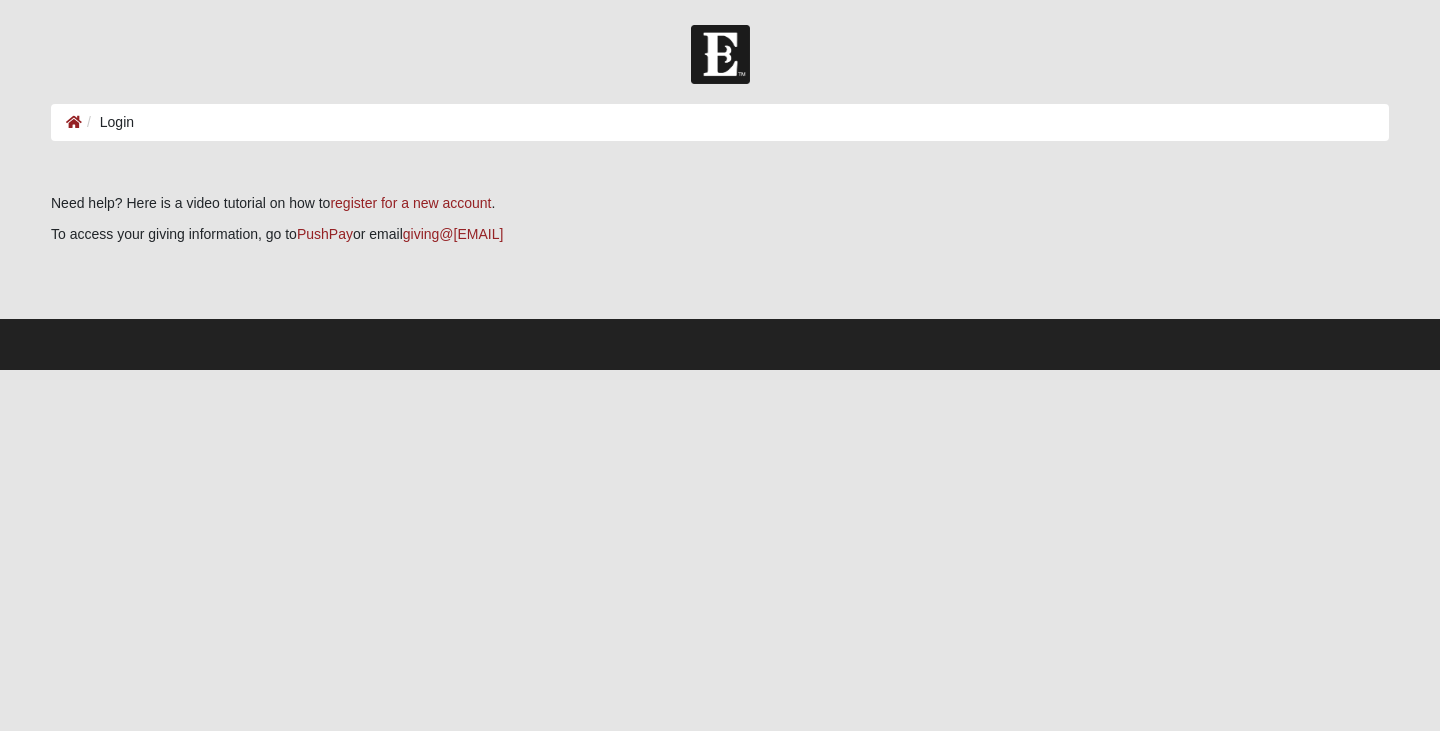 scroll, scrollTop: 0, scrollLeft: 0, axis: both 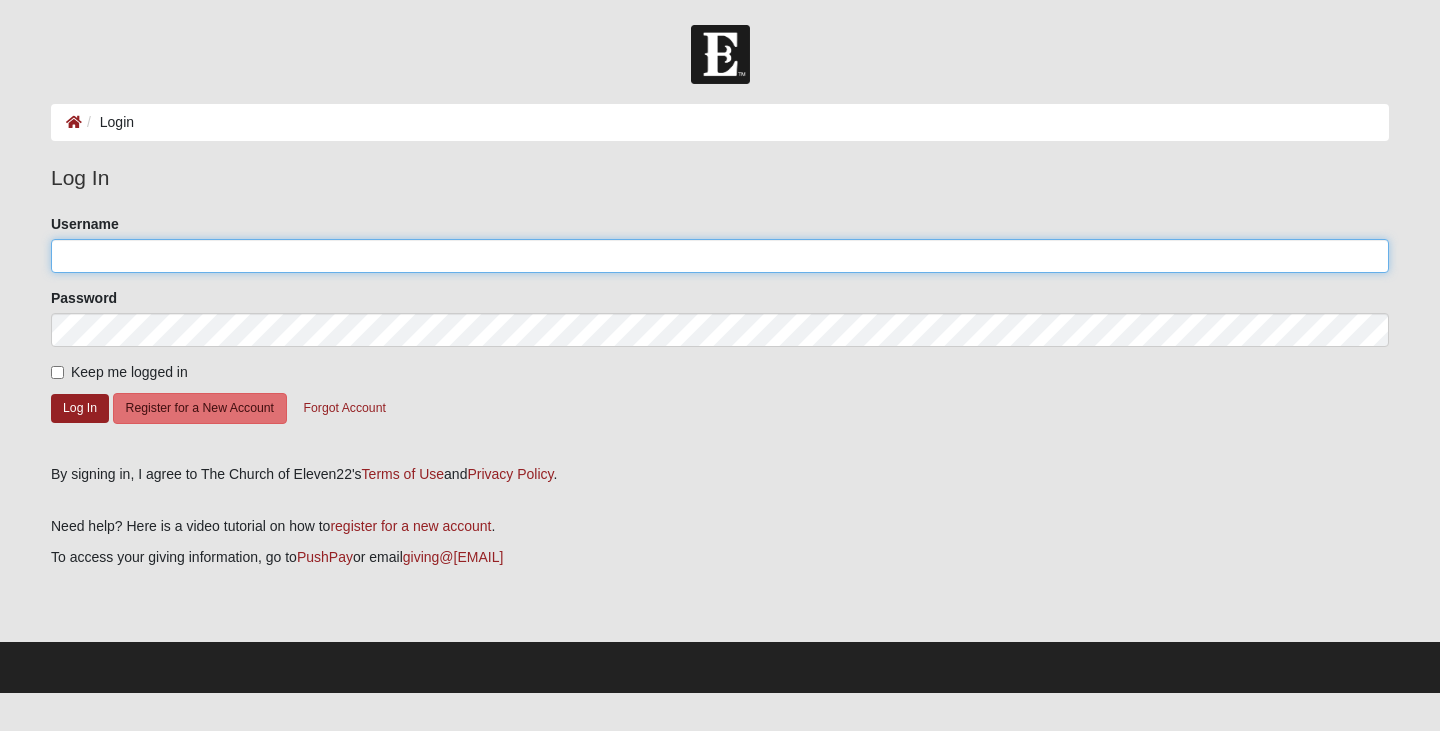 click on "Username" 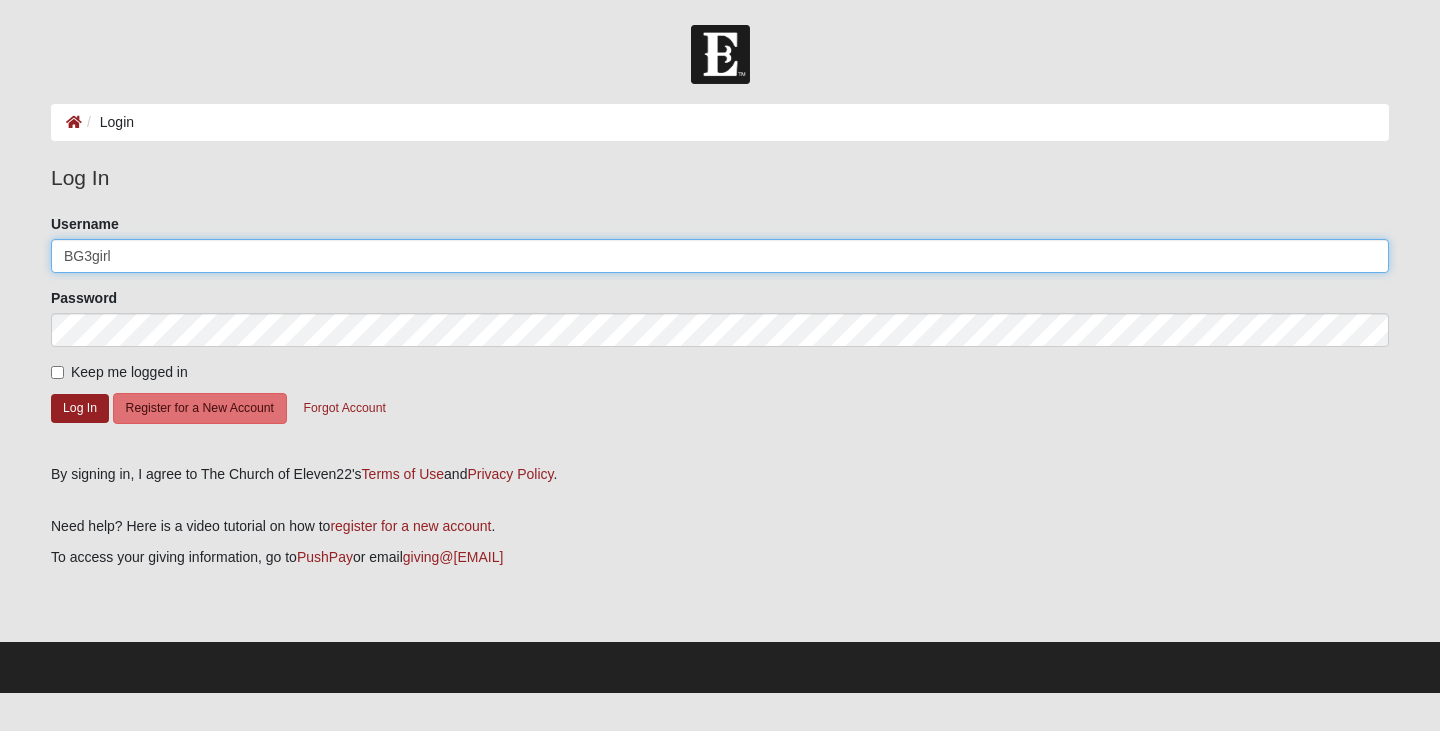 type on "BG3girl" 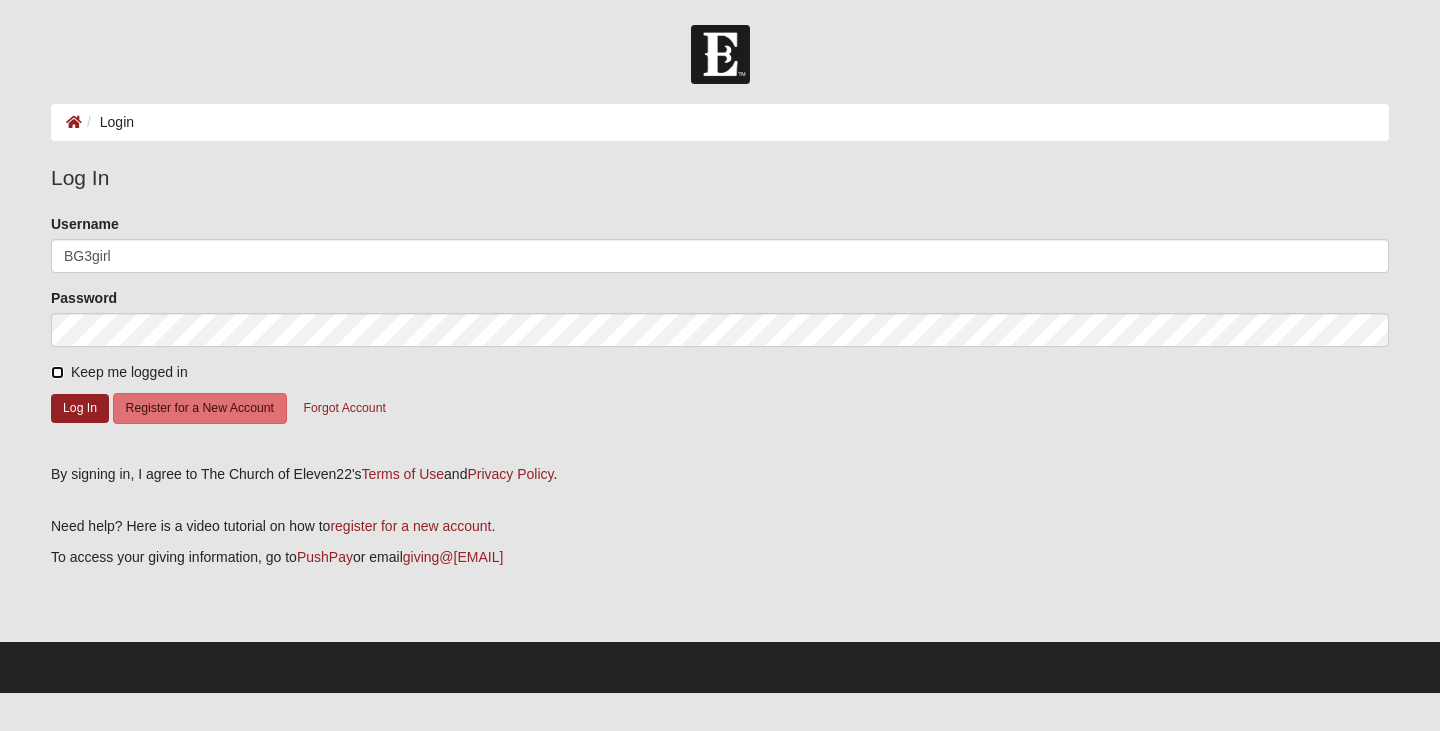 click on "Keep me logged in" at bounding box center [57, 372] 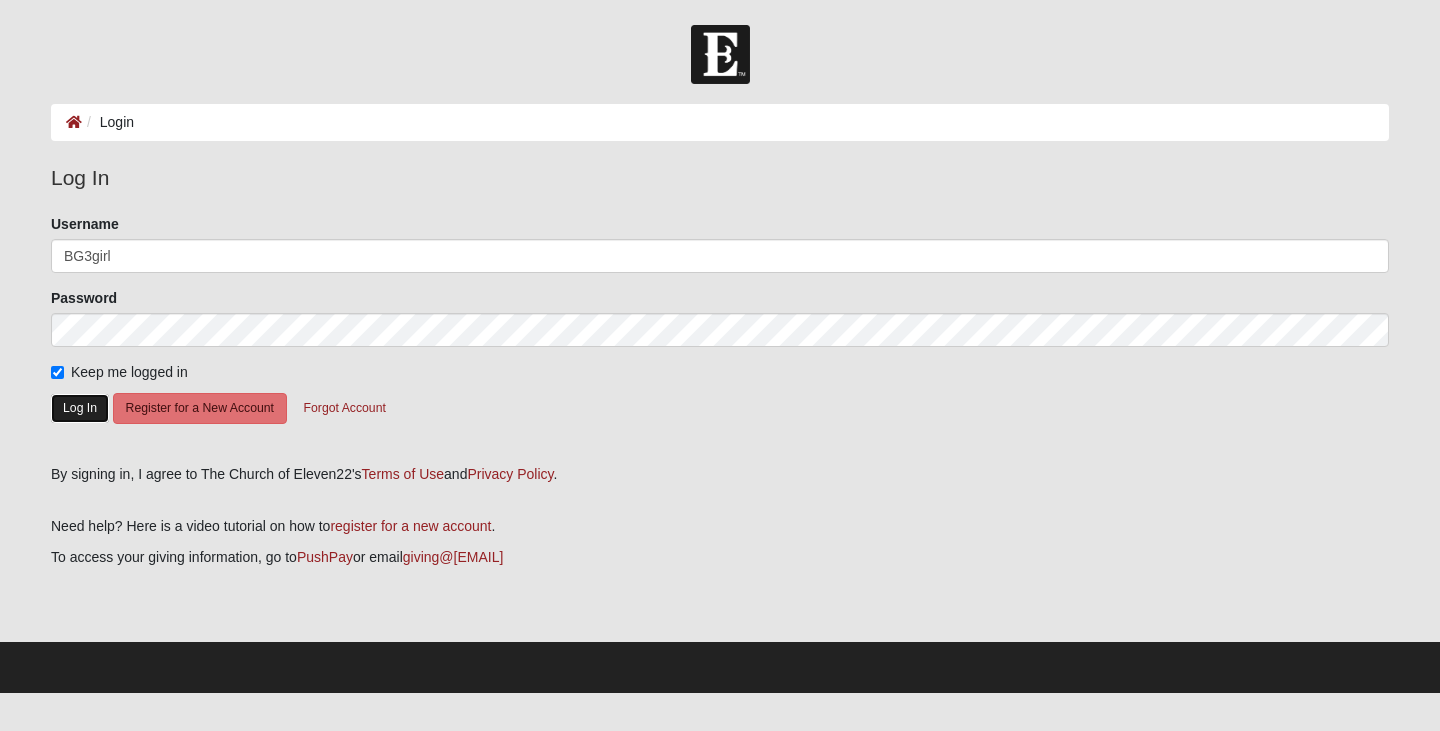 click on "Log In" 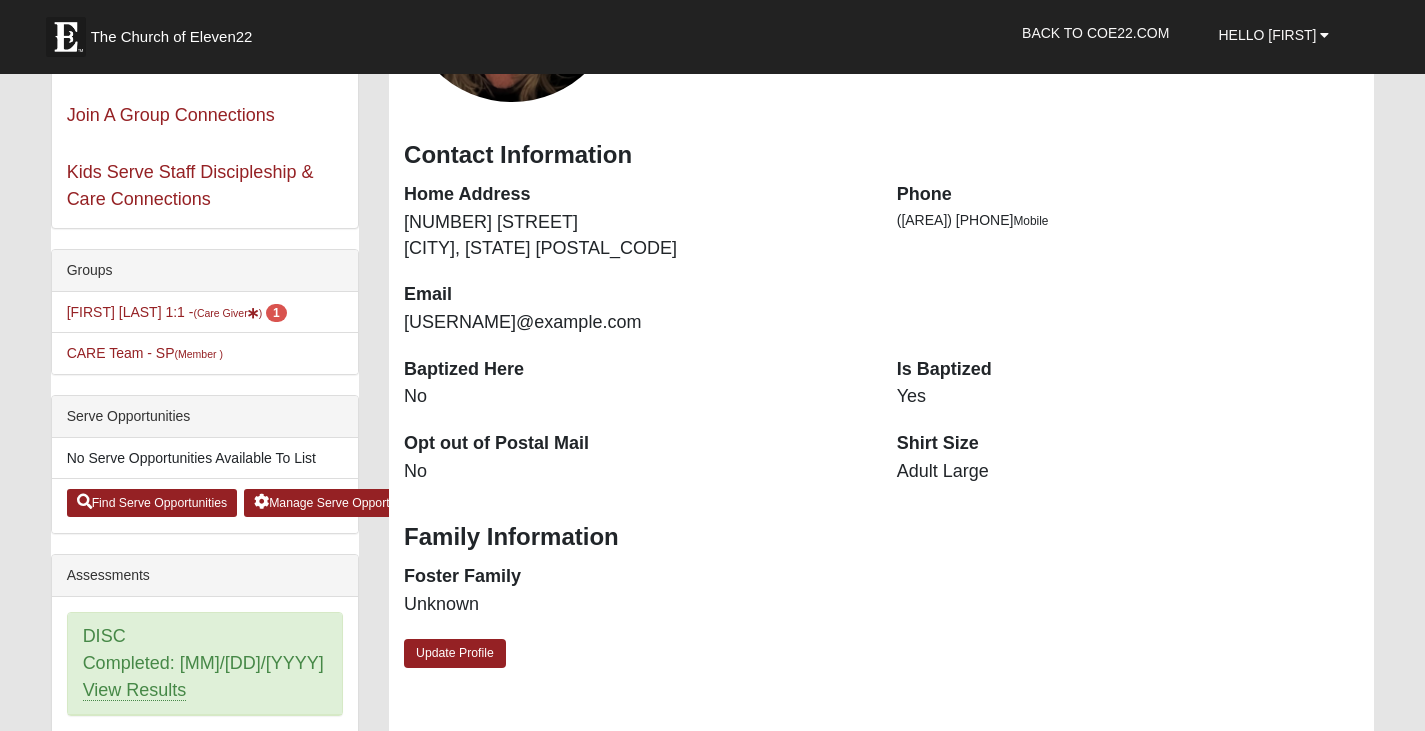 scroll, scrollTop: 200, scrollLeft: 0, axis: vertical 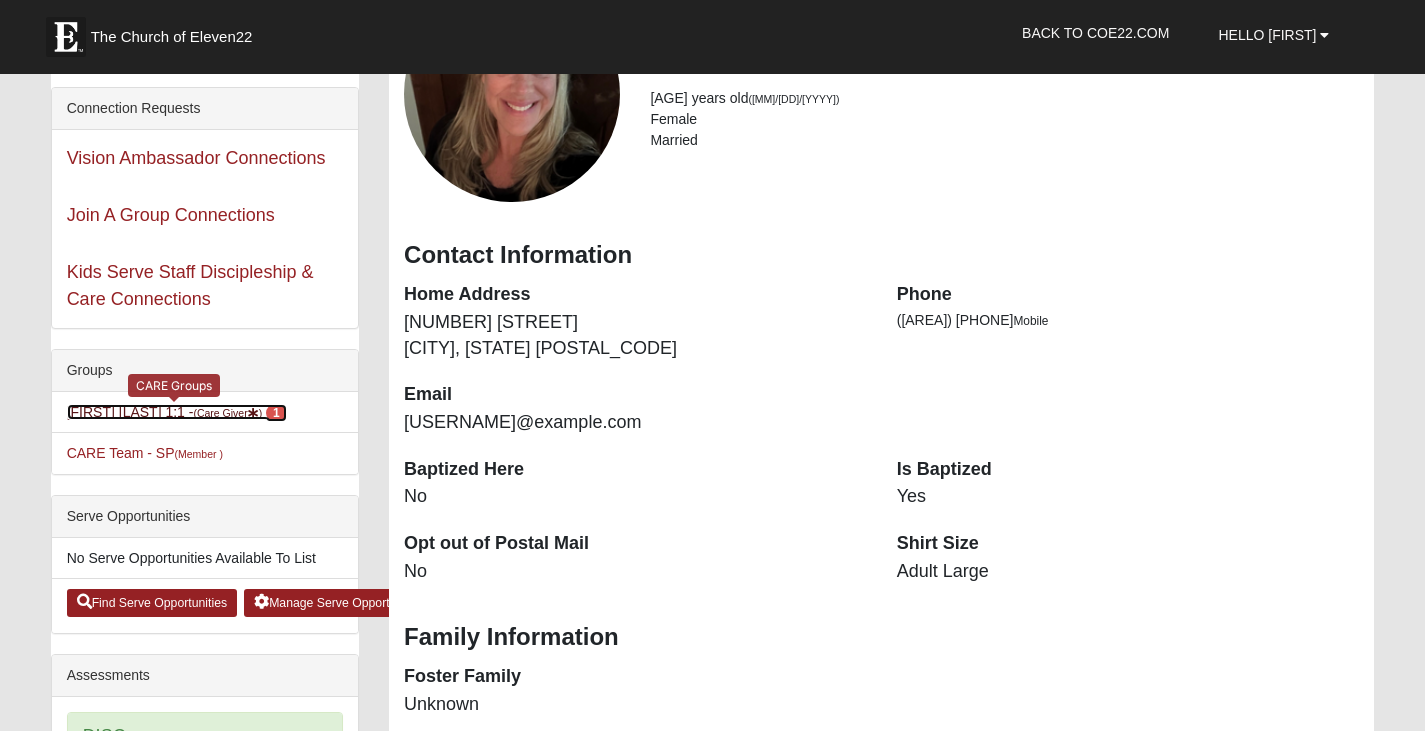 click on "Beth Helfrich 1:1 -  (Care Giver
)
1" at bounding box center [177, 412] 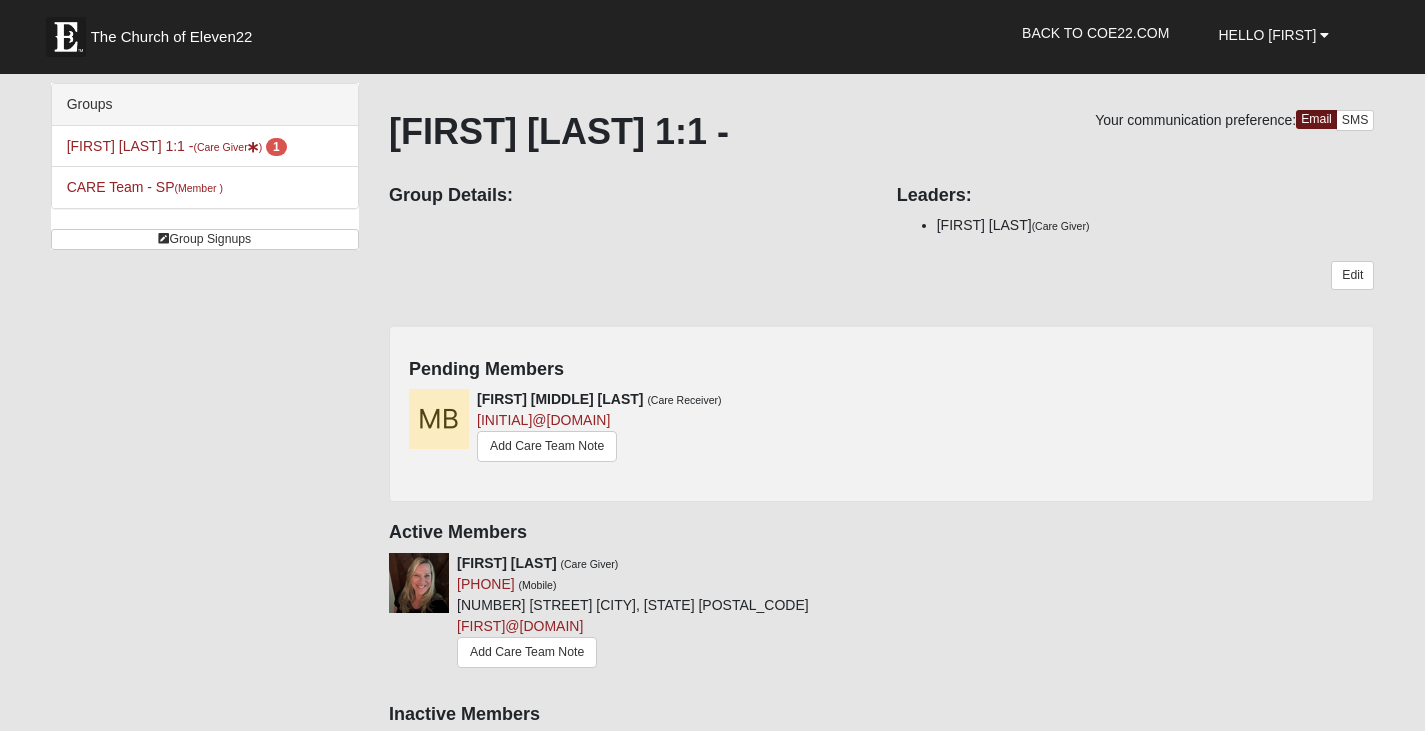 scroll, scrollTop: 0, scrollLeft: 0, axis: both 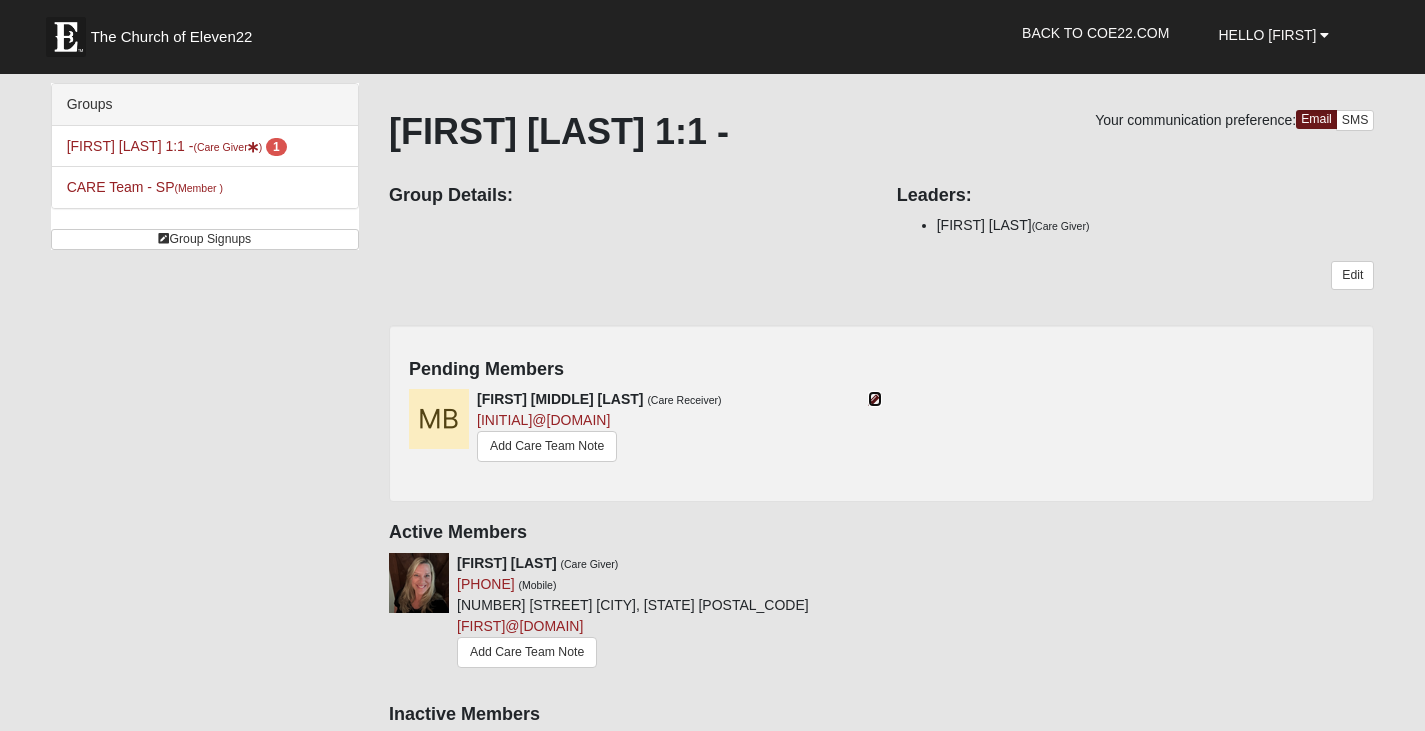 click at bounding box center (875, 399) 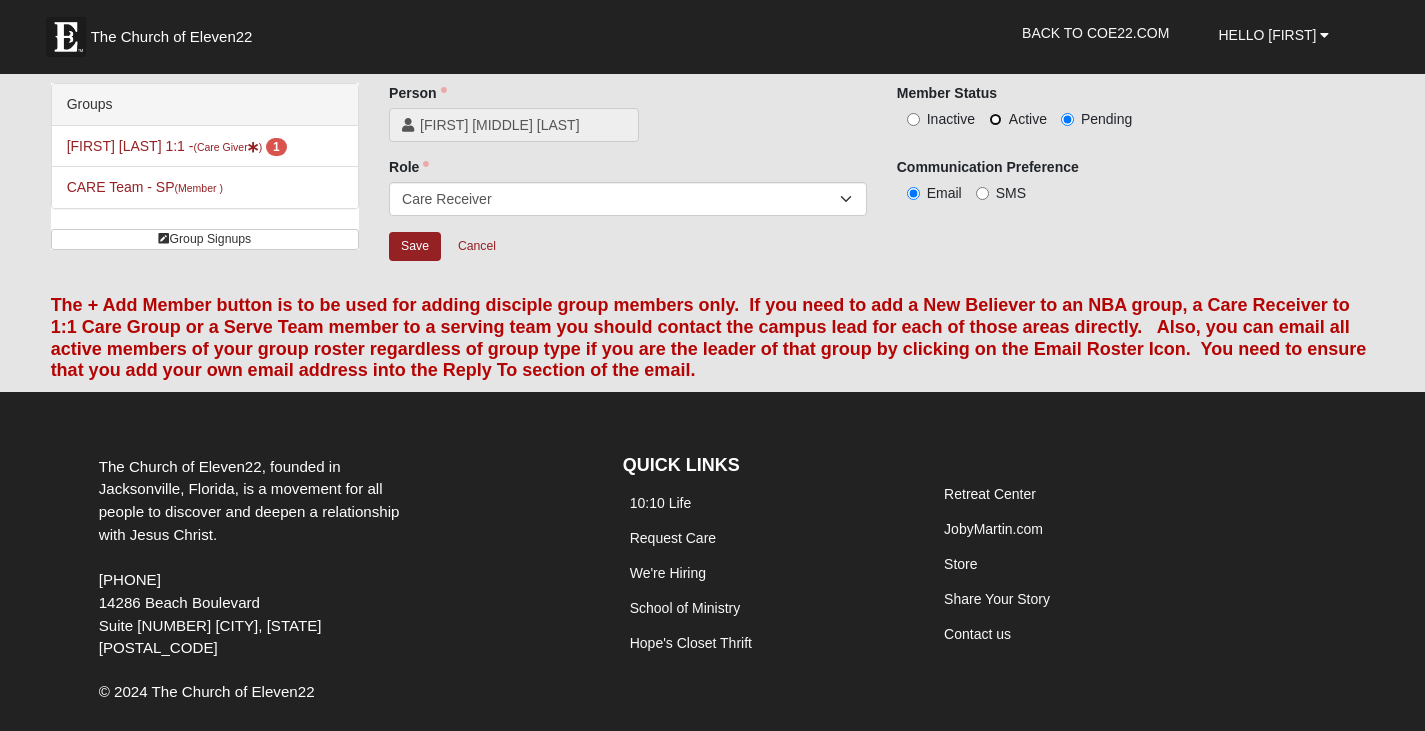 click on "Active" at bounding box center [995, 119] 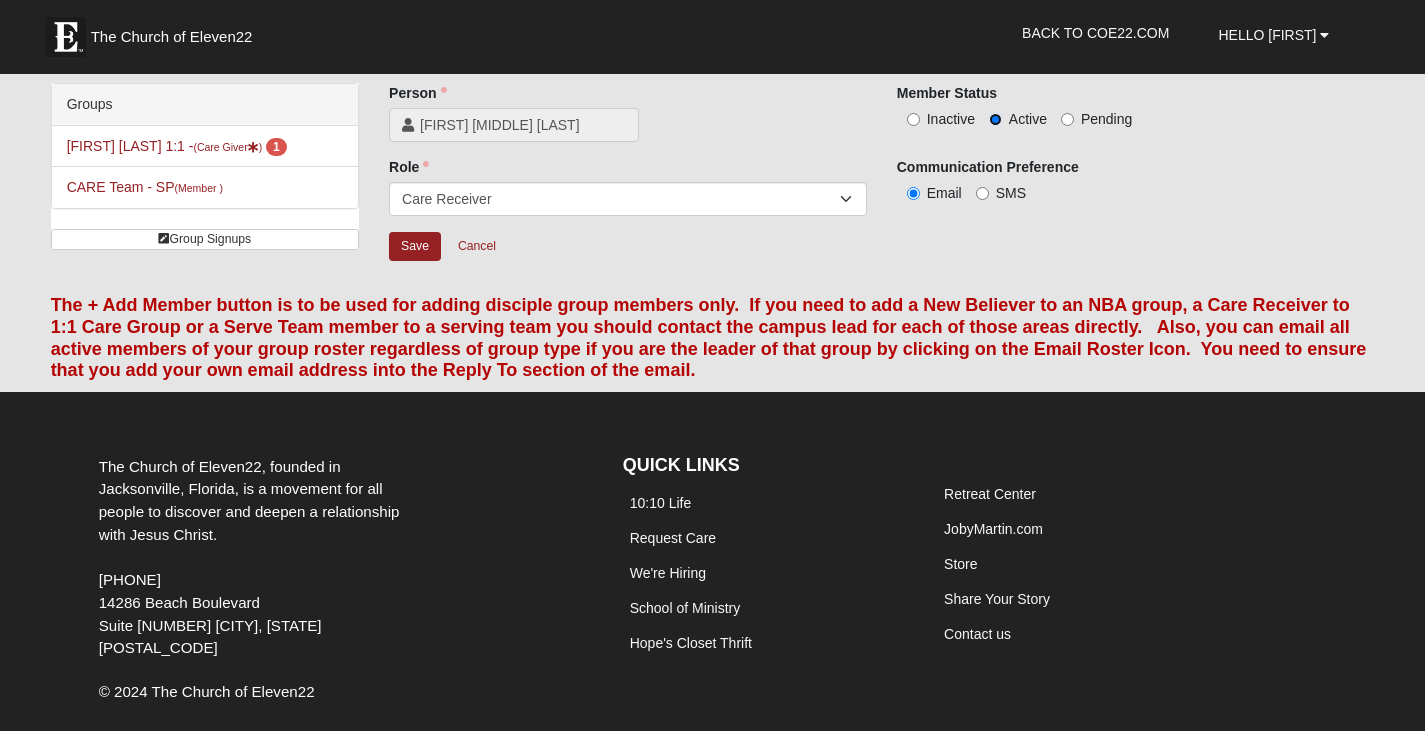 click on "Active" at bounding box center (995, 119) 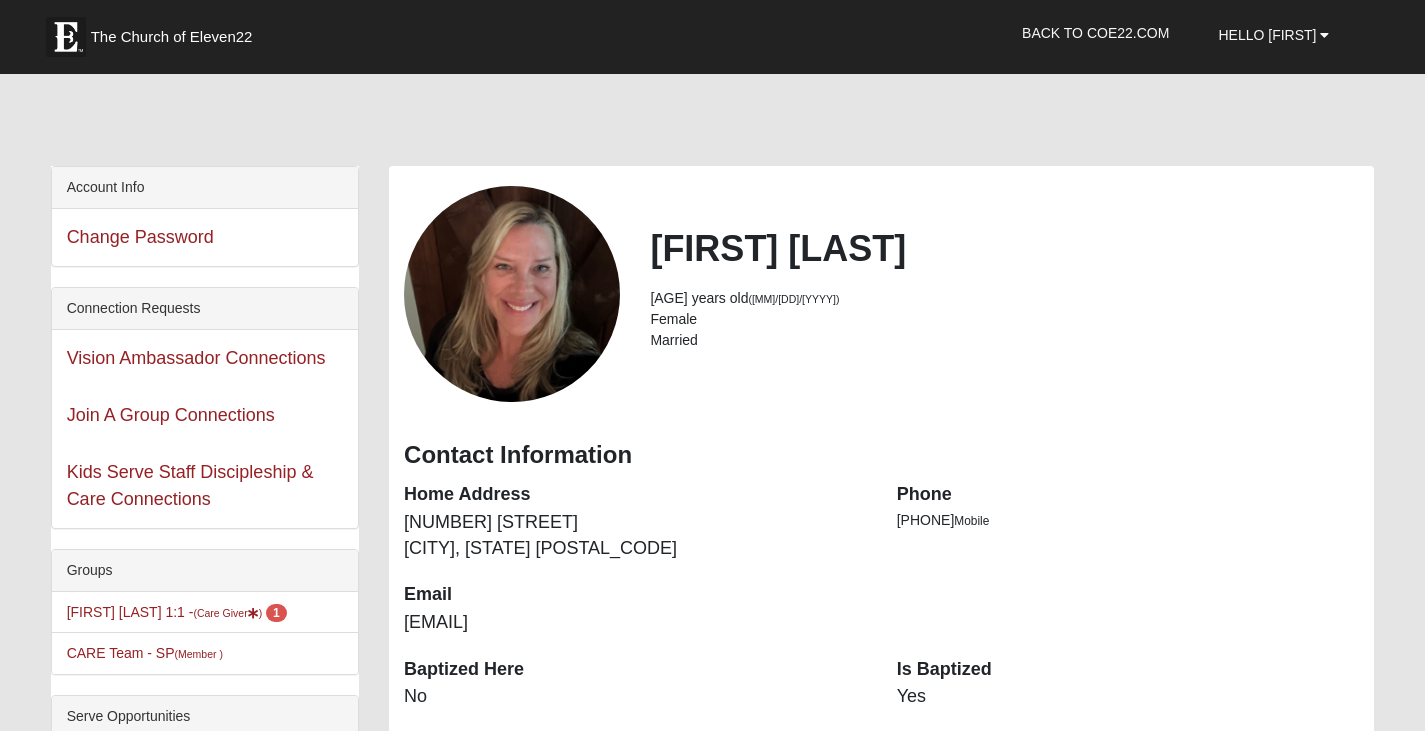 scroll, scrollTop: 200, scrollLeft: 0, axis: vertical 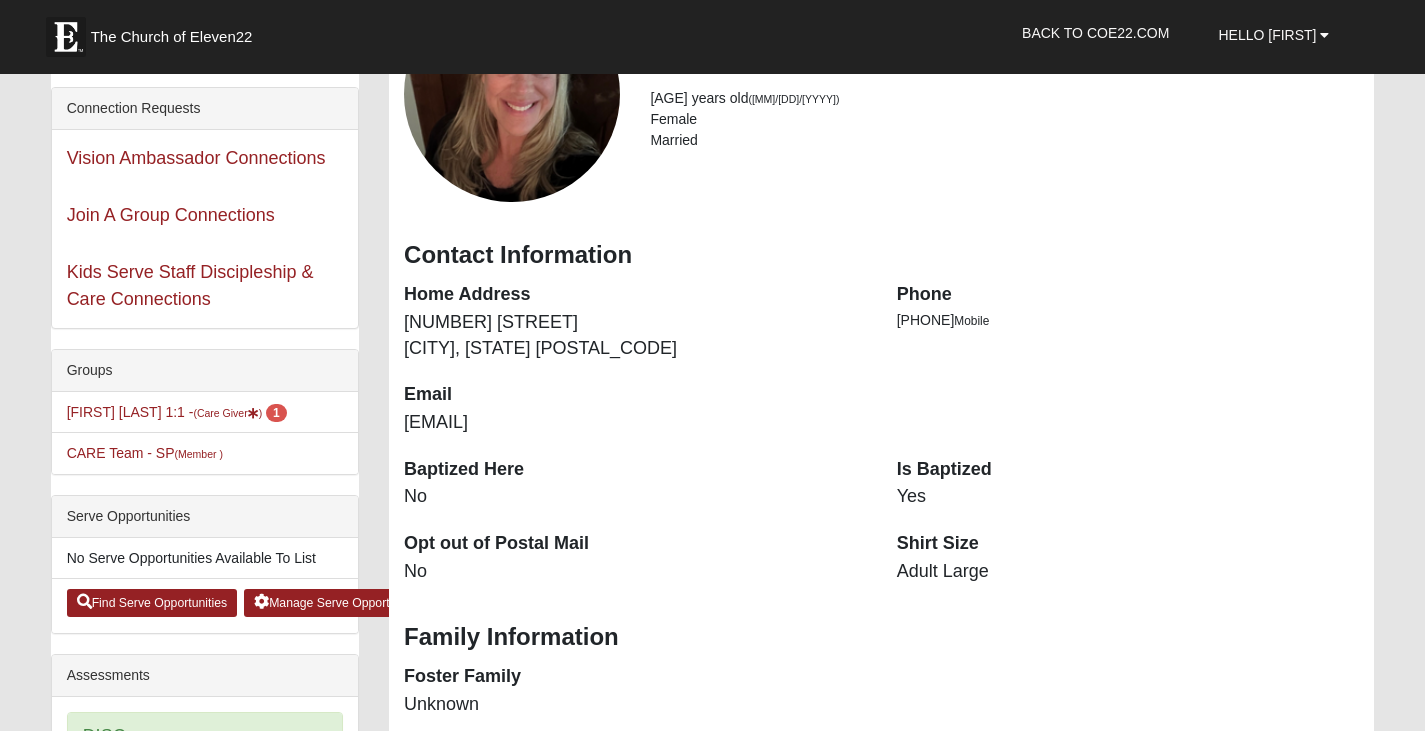 click on "[FIRST] [LAST] 1:1 -  (Care Giver
)
1" at bounding box center (205, 412) 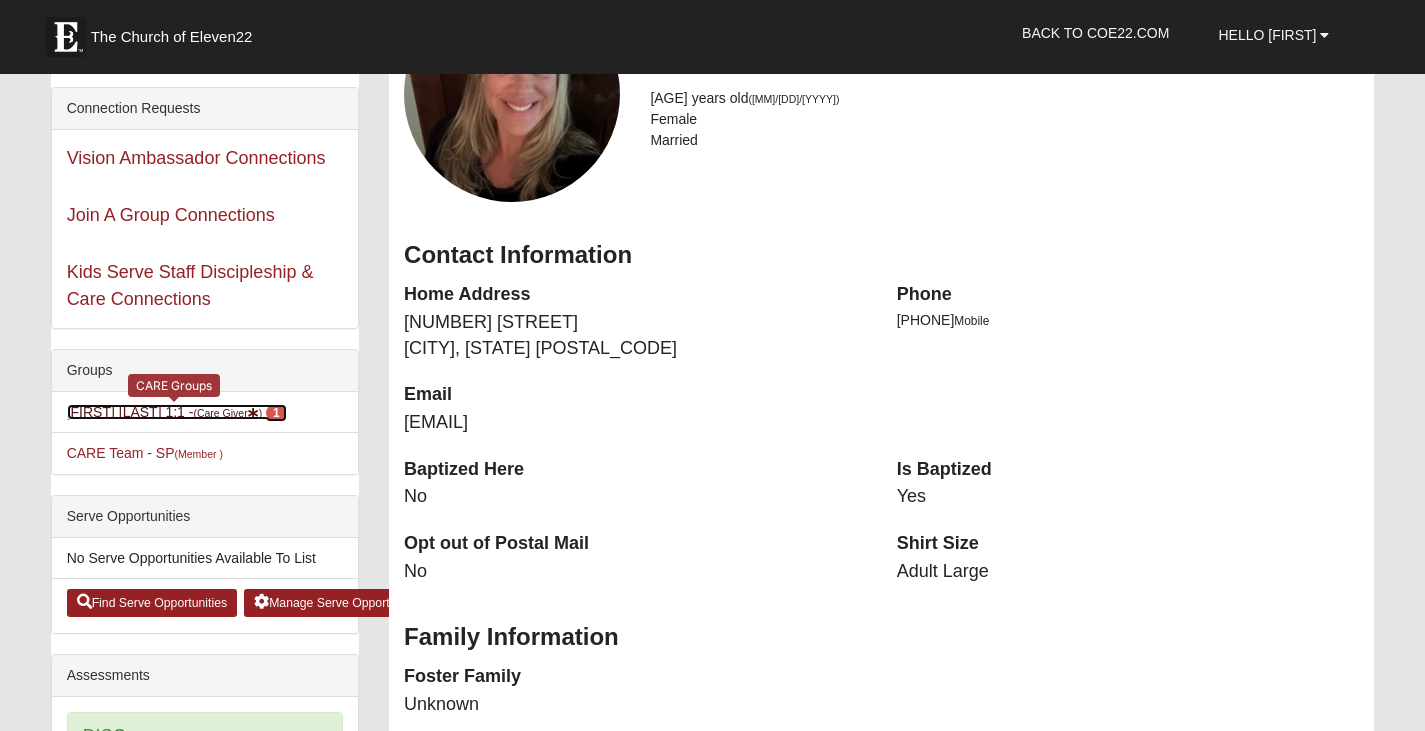 click on "Beth Helfrich 1:1 -  (Care Giver
)
1" at bounding box center (177, 412) 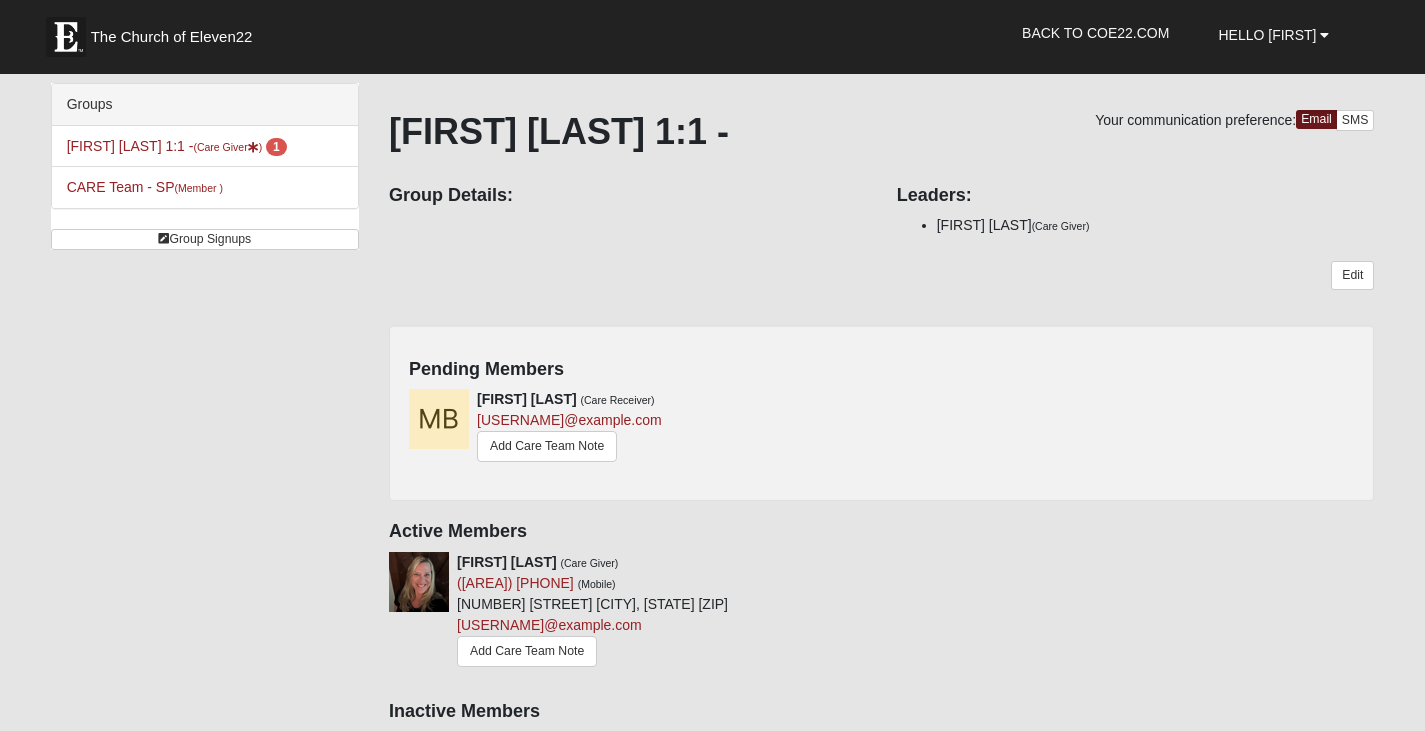 click on "[FIRST] [LAST] 1:1 - (Care Giver
)
1
CARE Team - SP  (Member        )
Group Signups
Group Signups
Your communication preference:
Email SMS
[FIRST] [LAST] 1:1 -
Group Details:
Leaders:" at bounding box center [713, 526] 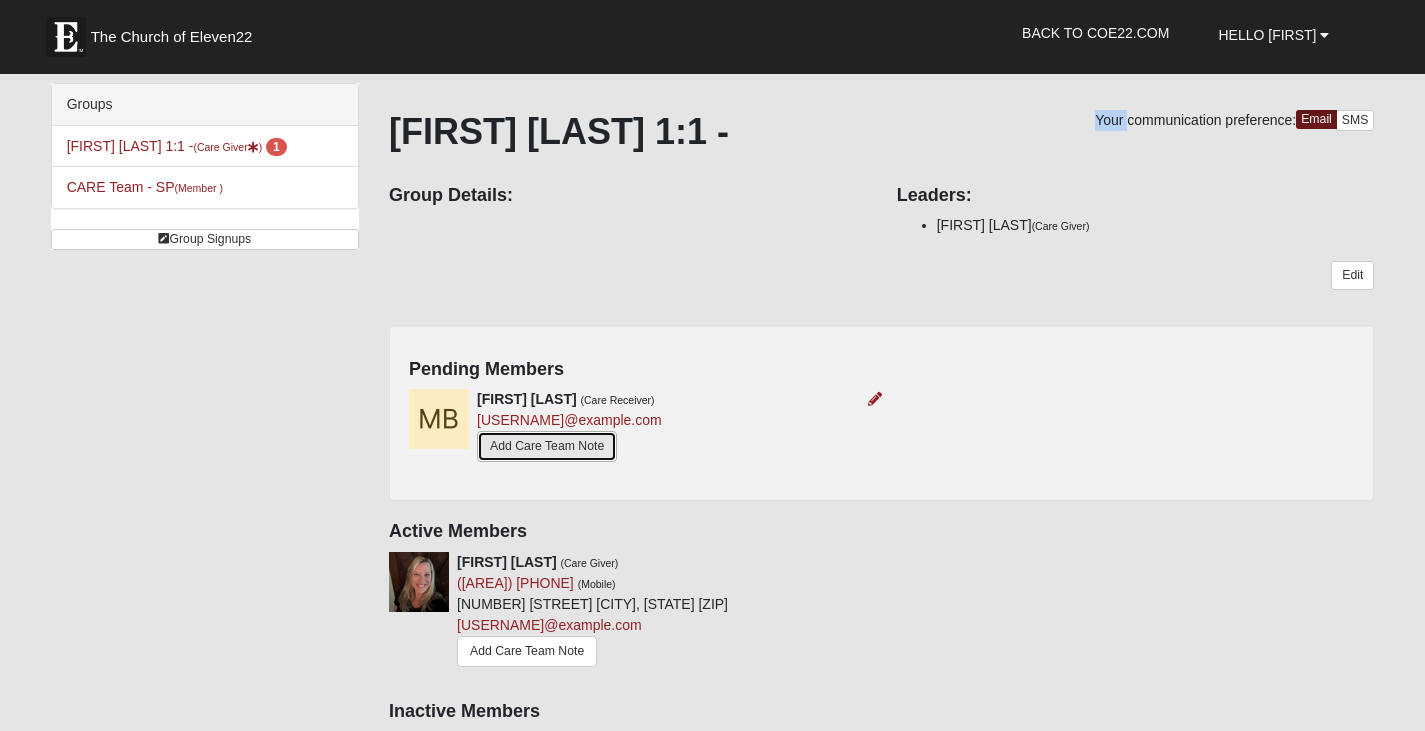 click on "Add Care Team Note" at bounding box center (547, 446) 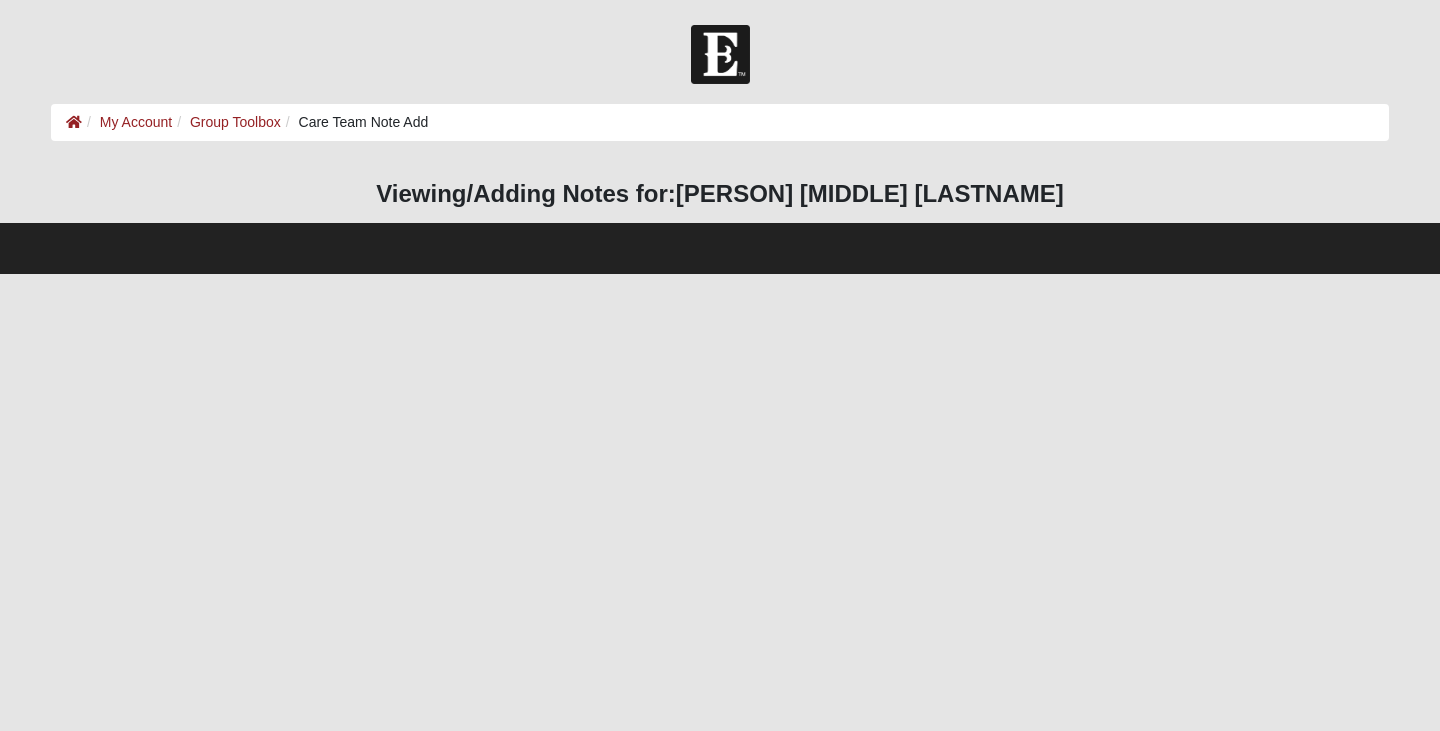 scroll, scrollTop: 0, scrollLeft: 0, axis: both 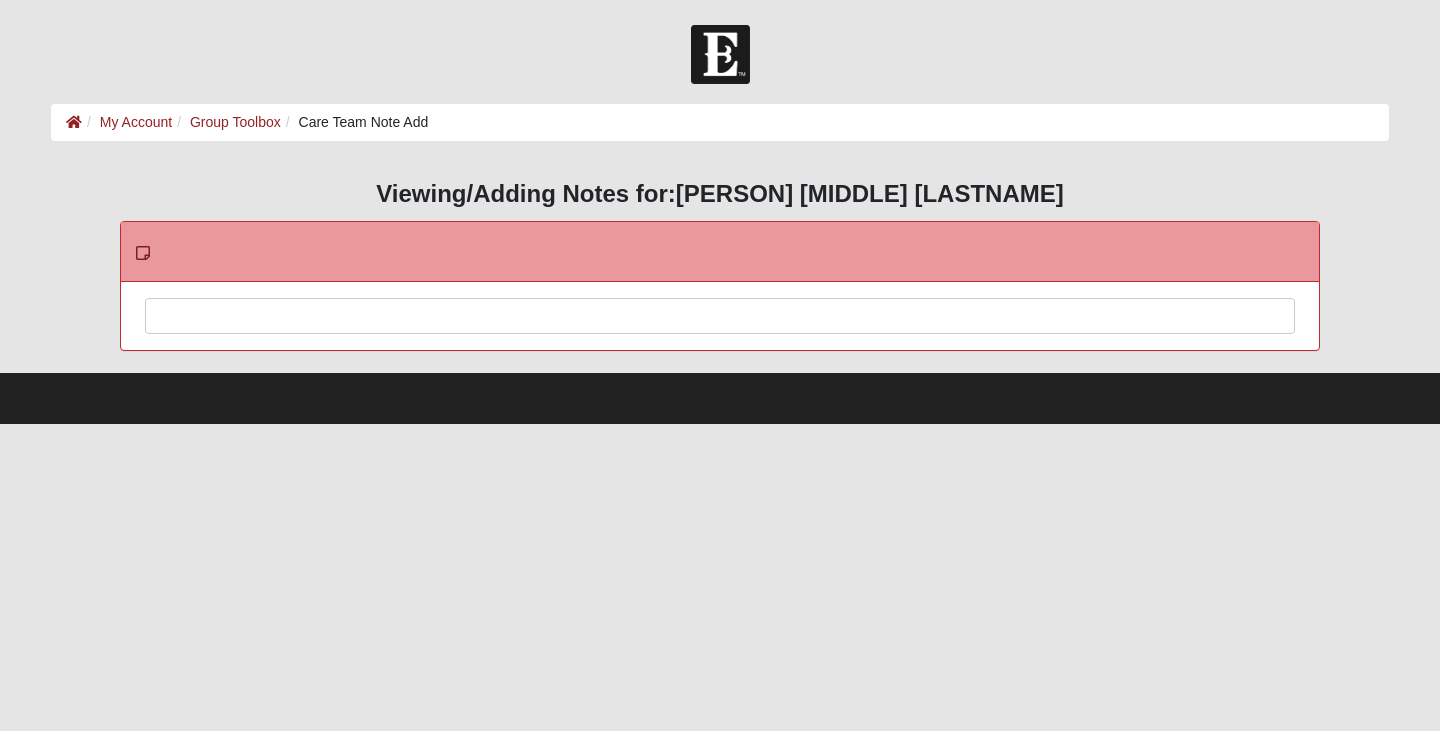 click at bounding box center (720, 343) 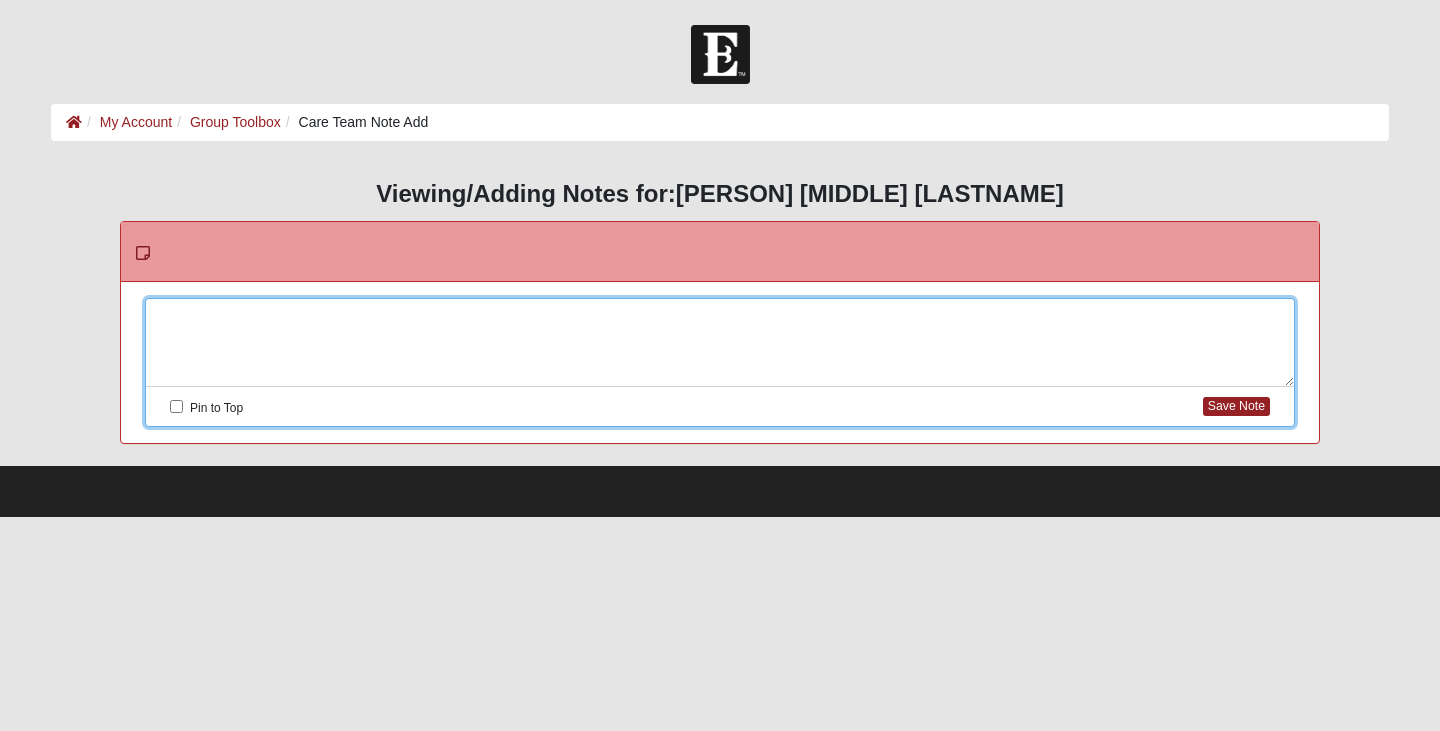 type 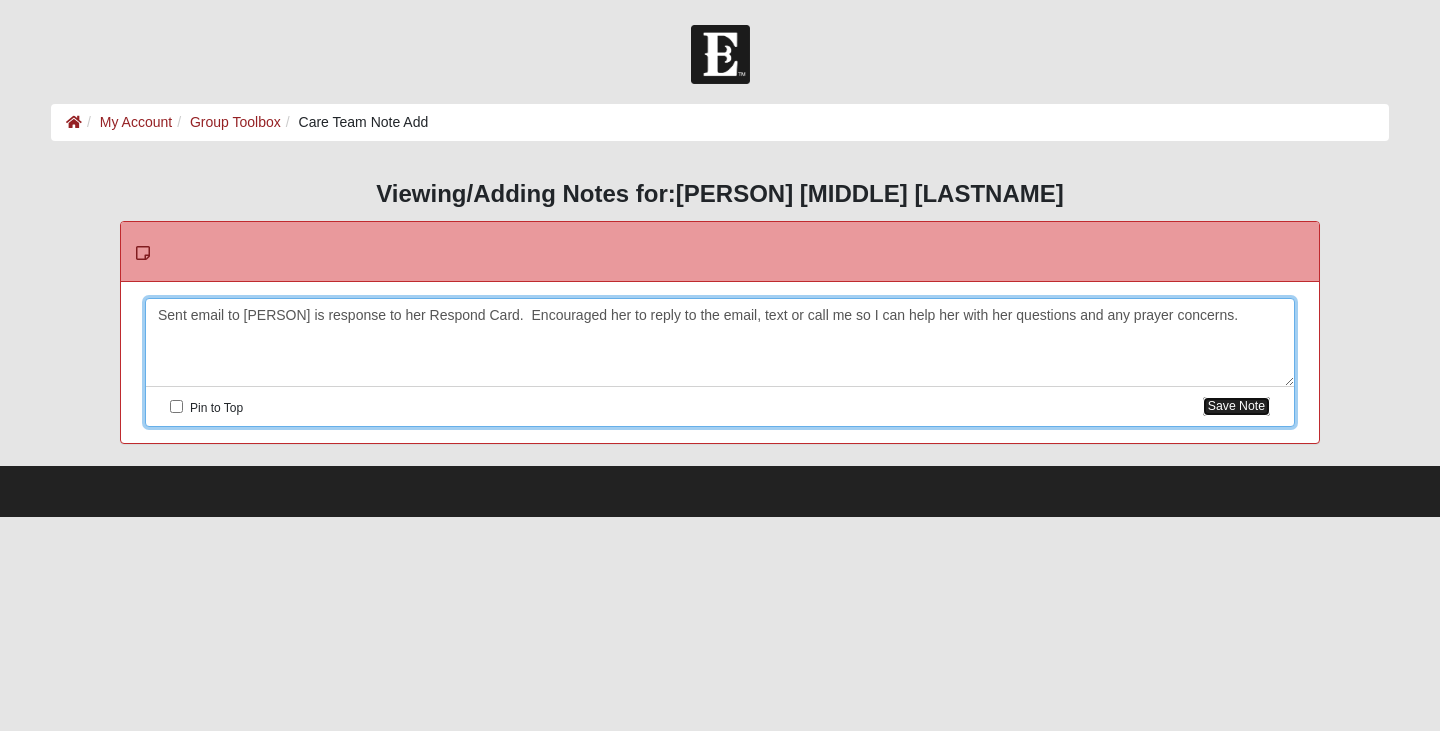 click on "Save Note" at bounding box center [1236, 406] 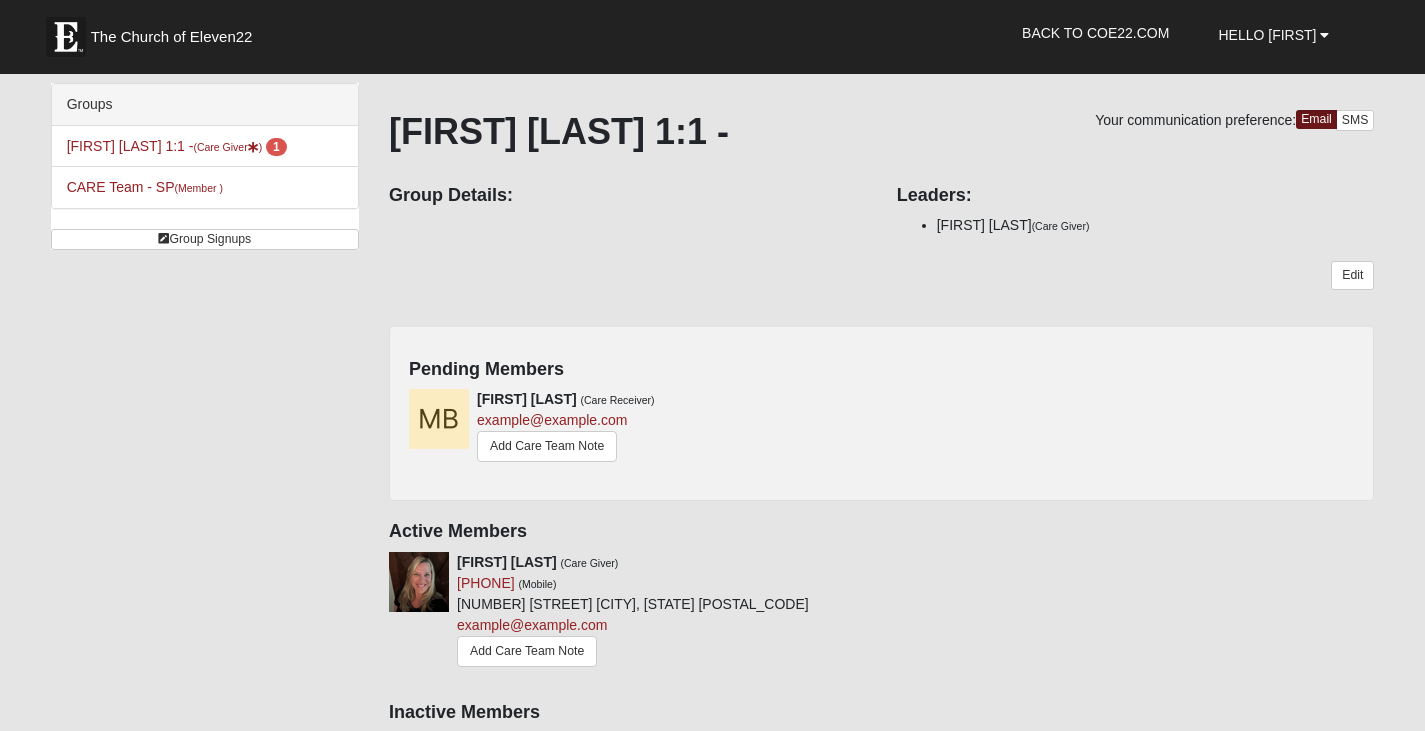 scroll, scrollTop: 0, scrollLeft: 0, axis: both 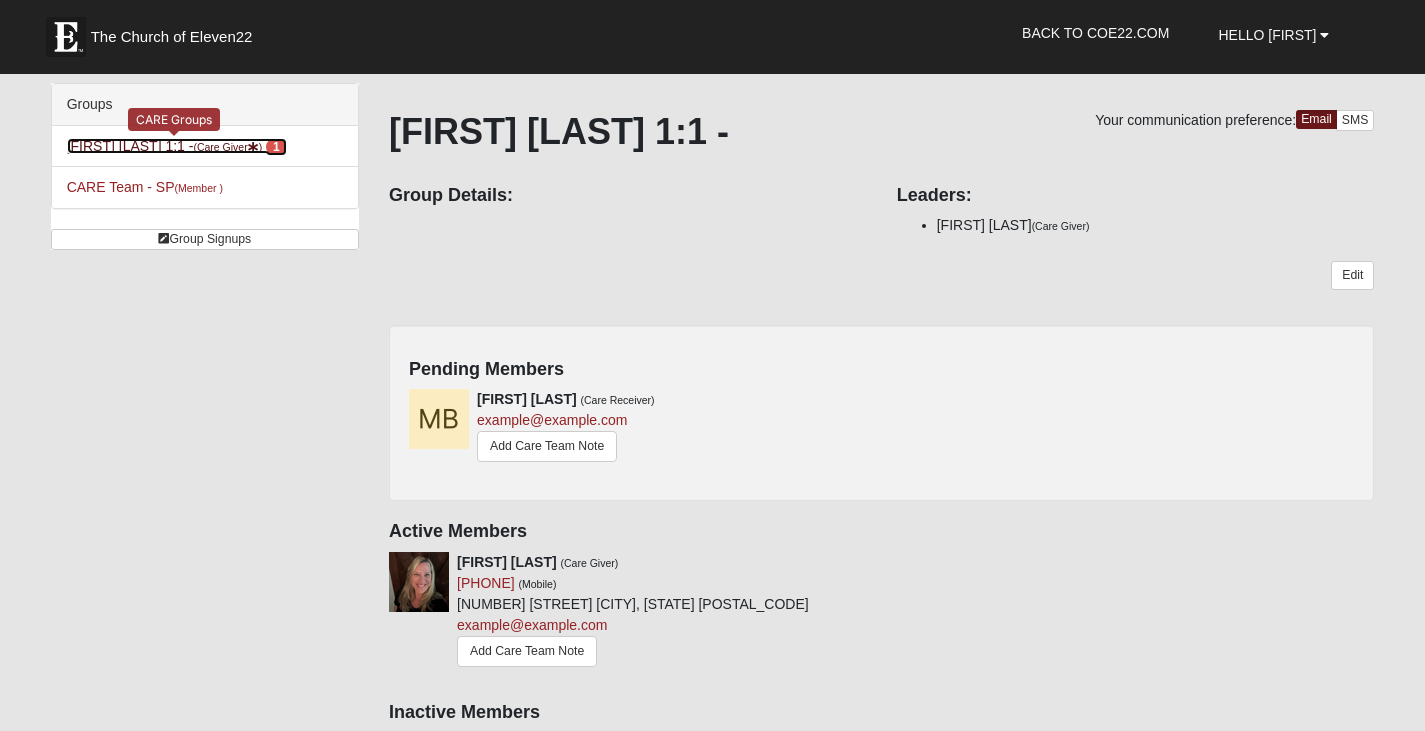 click on "1" at bounding box center (276, 147) 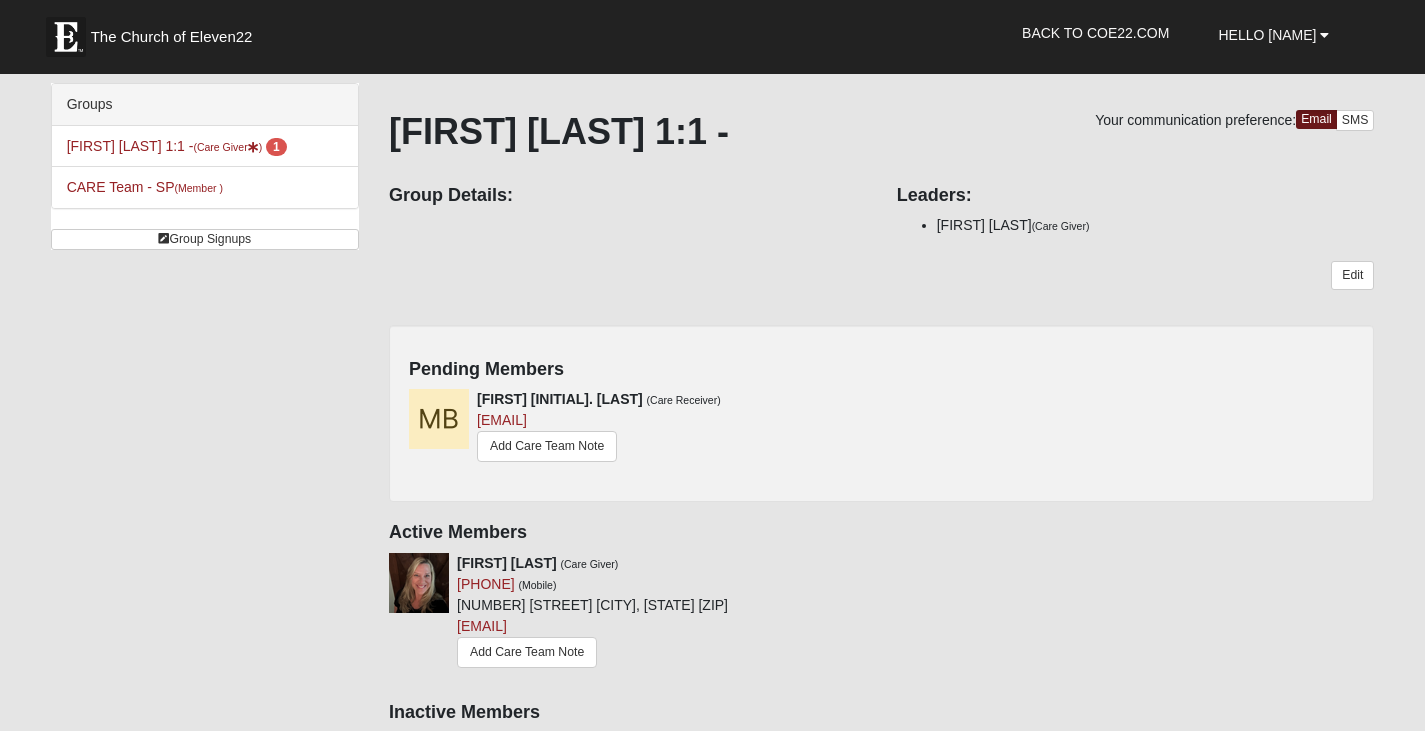 scroll, scrollTop: 0, scrollLeft: 0, axis: both 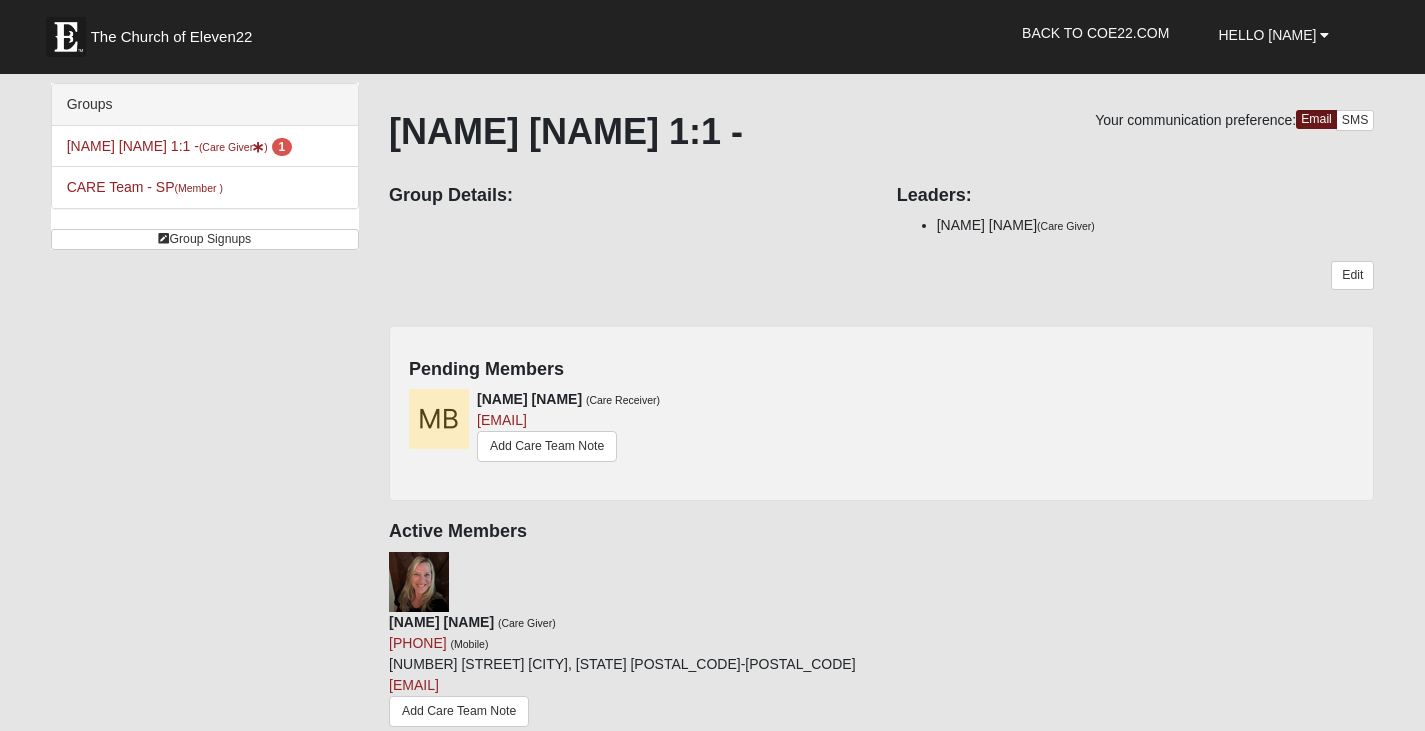 click on "Edit" at bounding box center (881, 285) 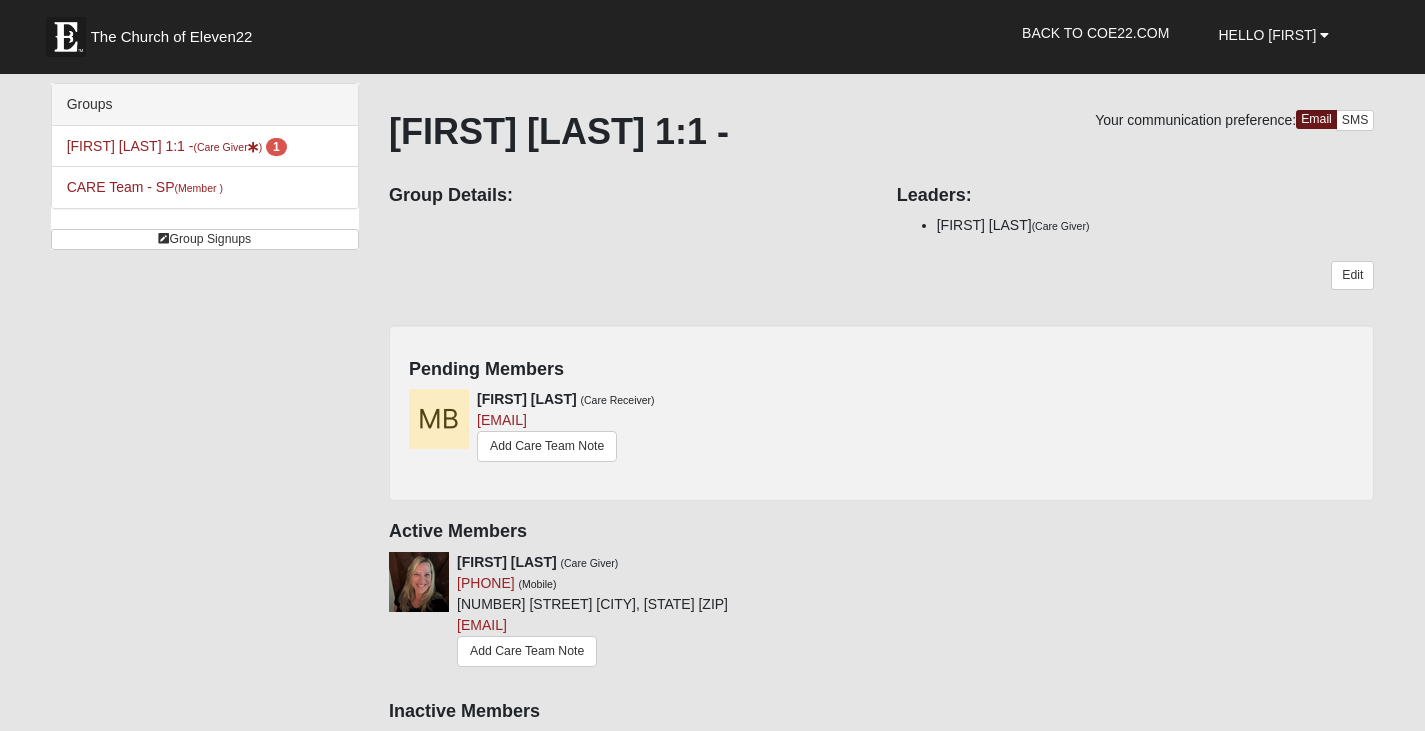 scroll, scrollTop: 0, scrollLeft: 0, axis: both 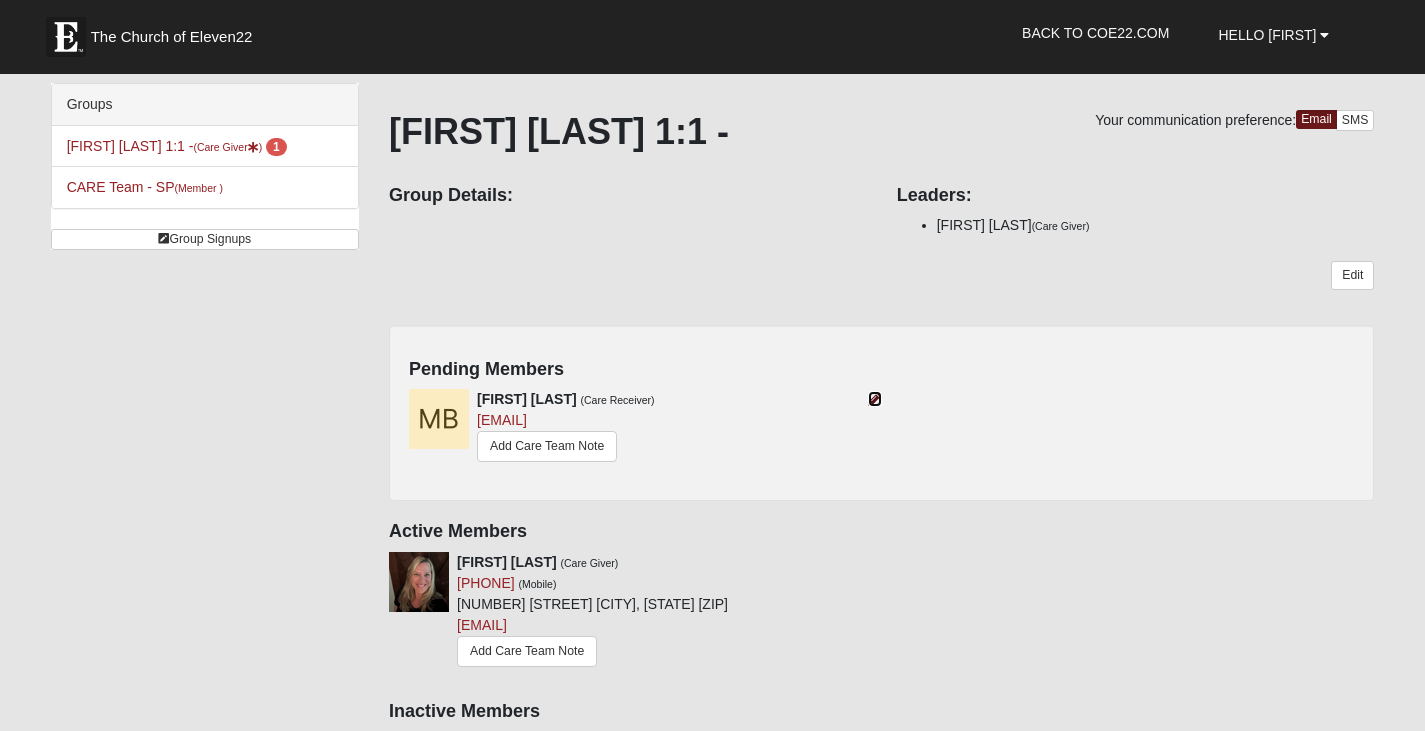 click at bounding box center [875, 399] 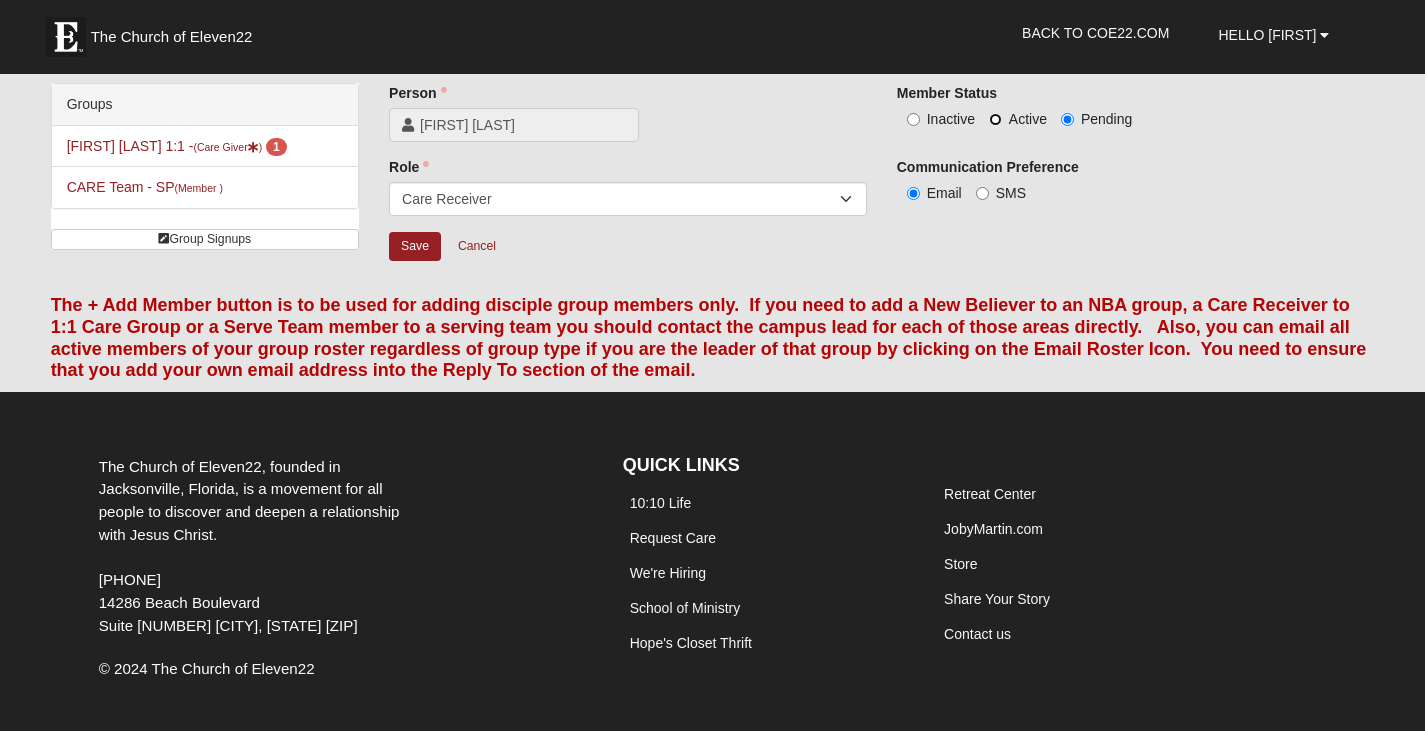 click on "Active" at bounding box center [995, 119] 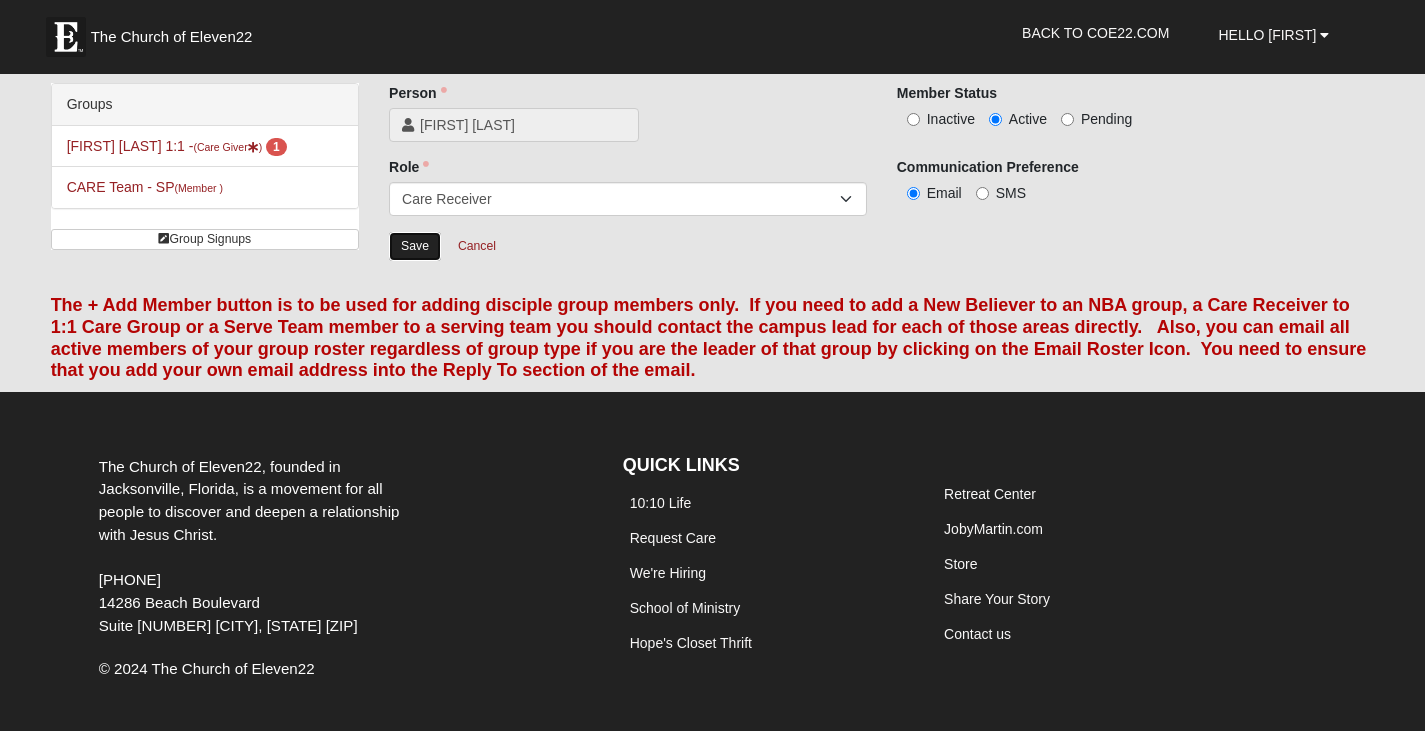 click on "Save" at bounding box center (415, 246) 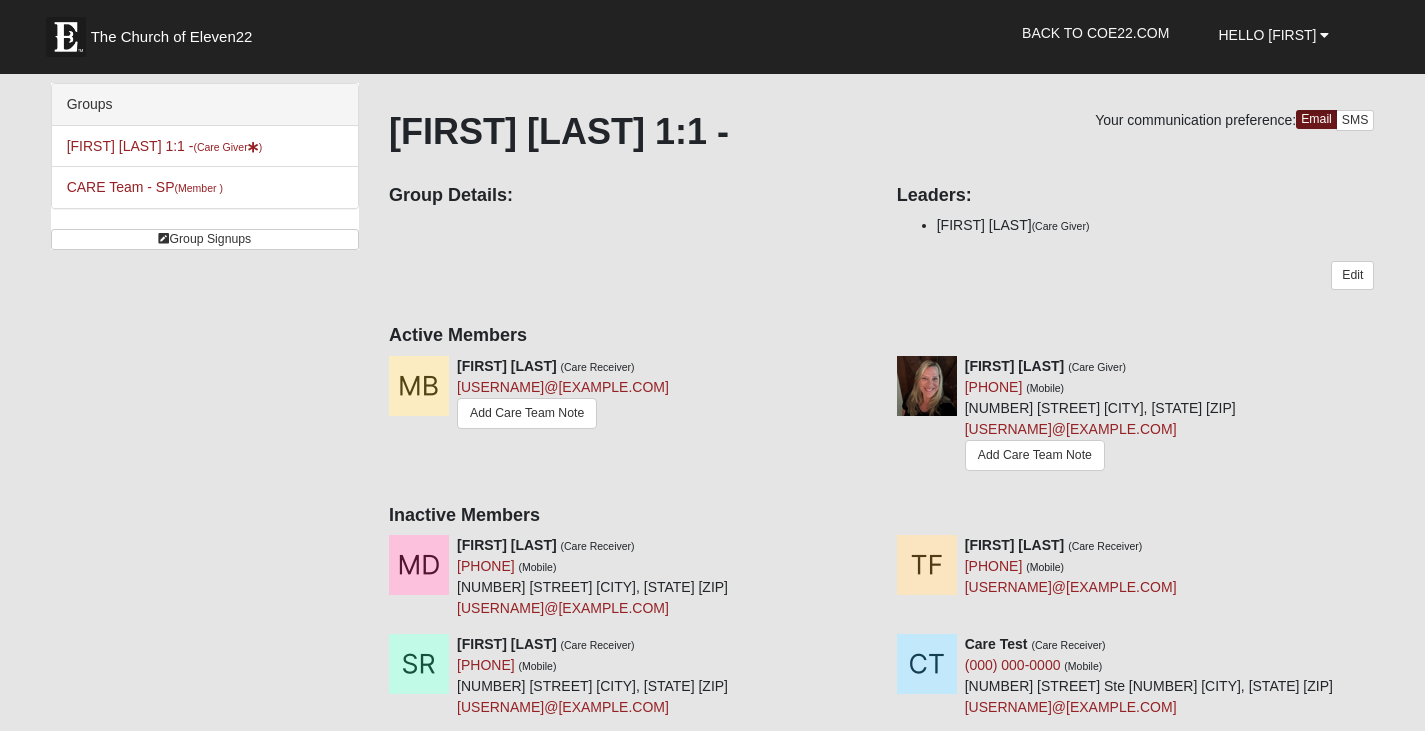 scroll, scrollTop: 0, scrollLeft: 0, axis: both 